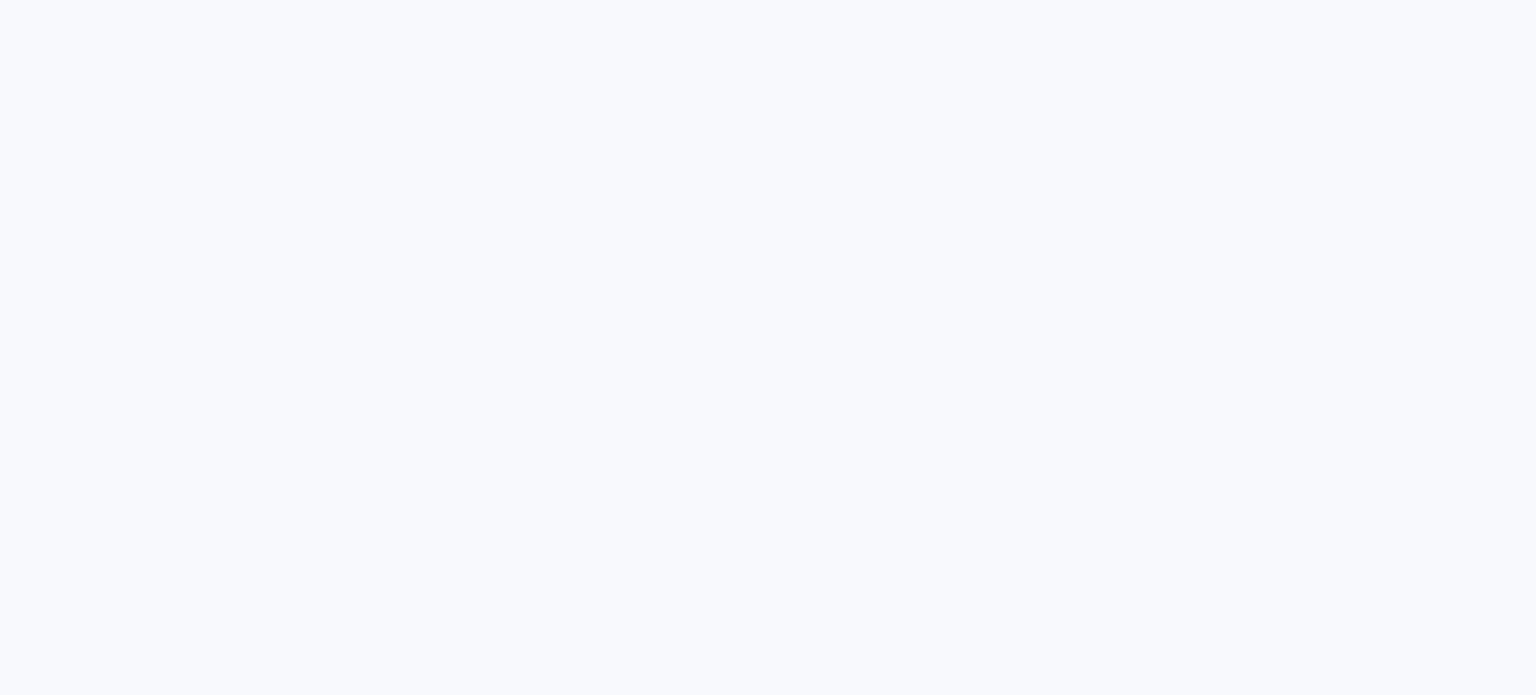 scroll, scrollTop: 0, scrollLeft: 0, axis: both 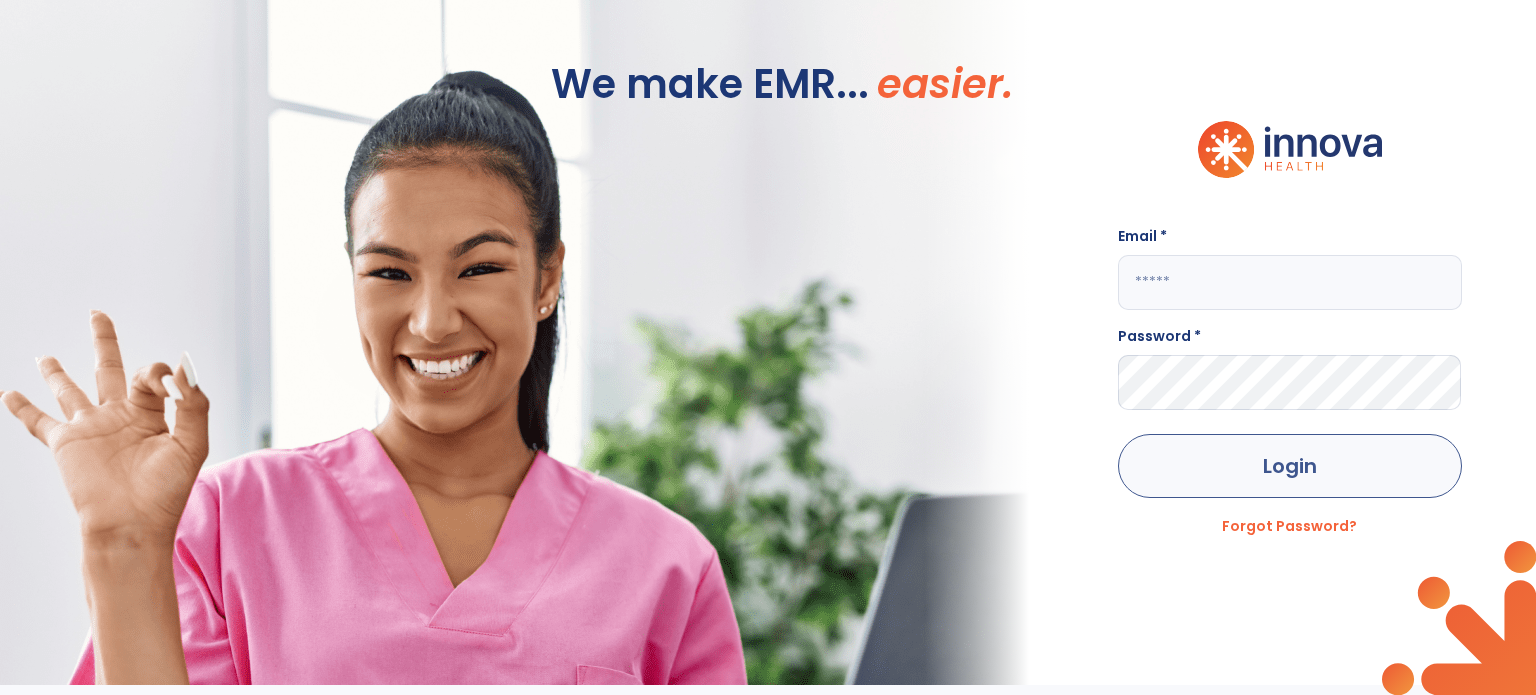 type on "**********" 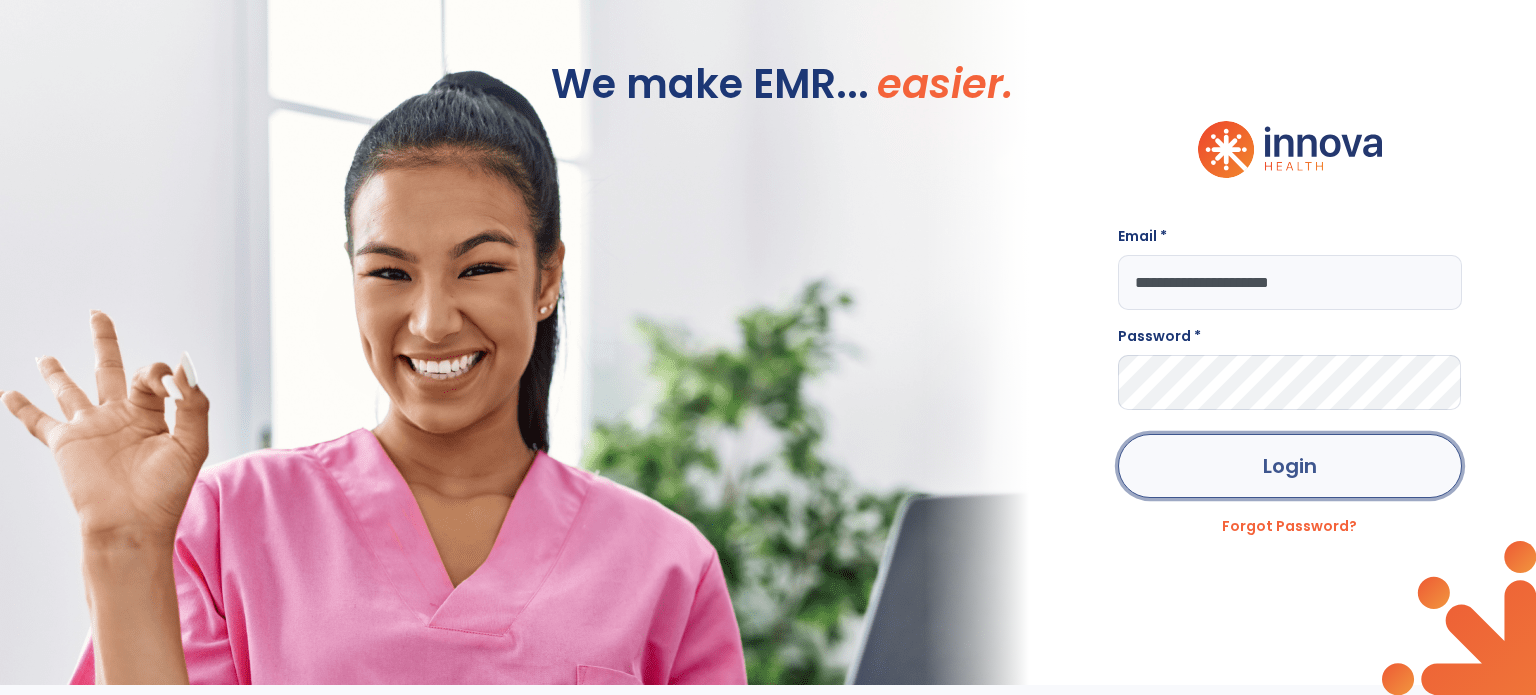 click on "Login" 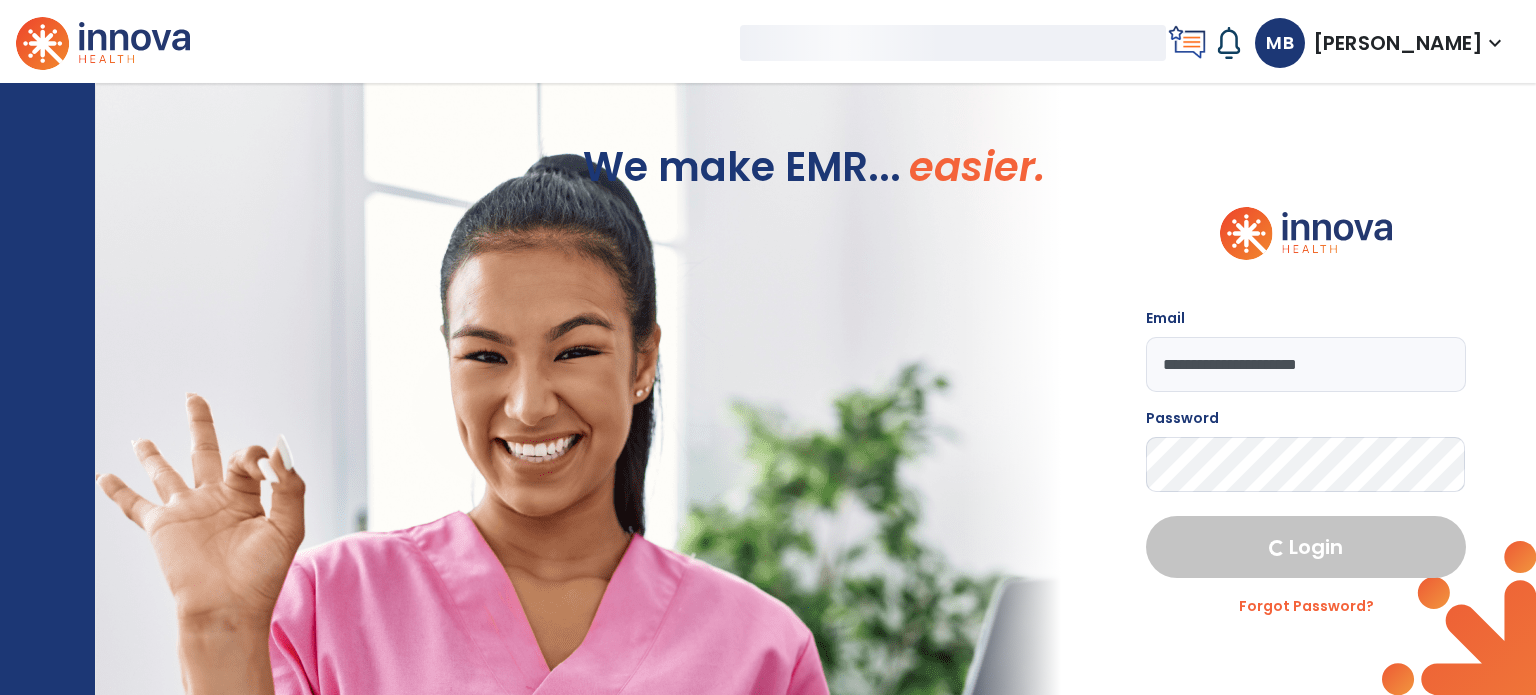 select on "****" 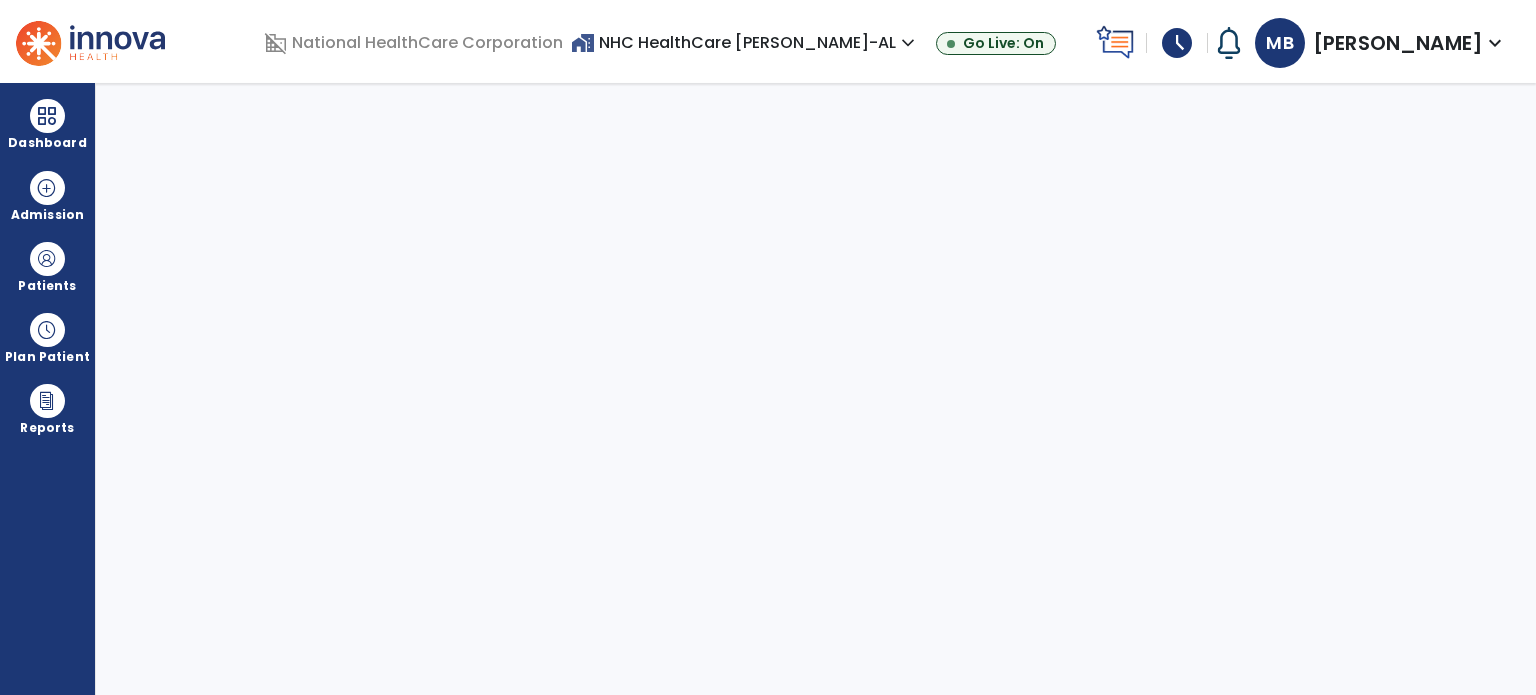 select on "****" 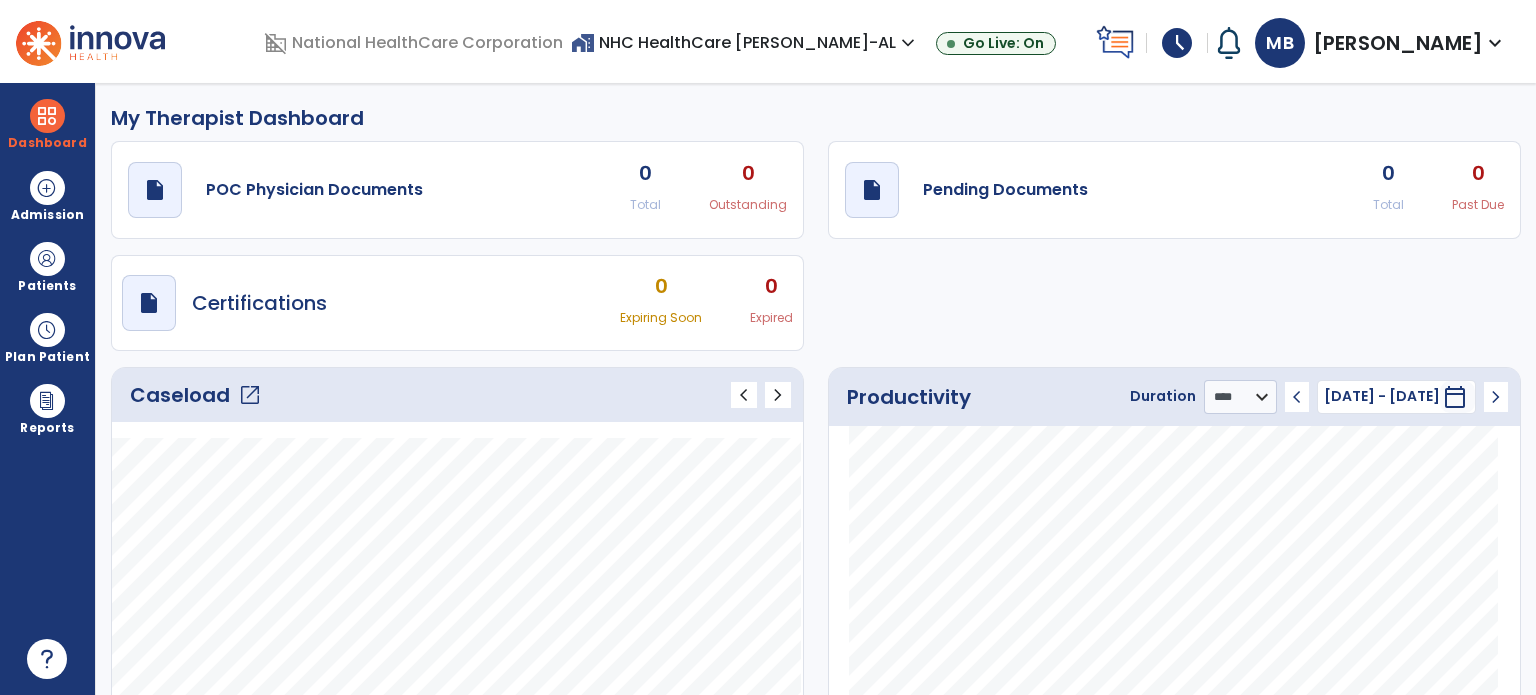 click on "open_in_new" 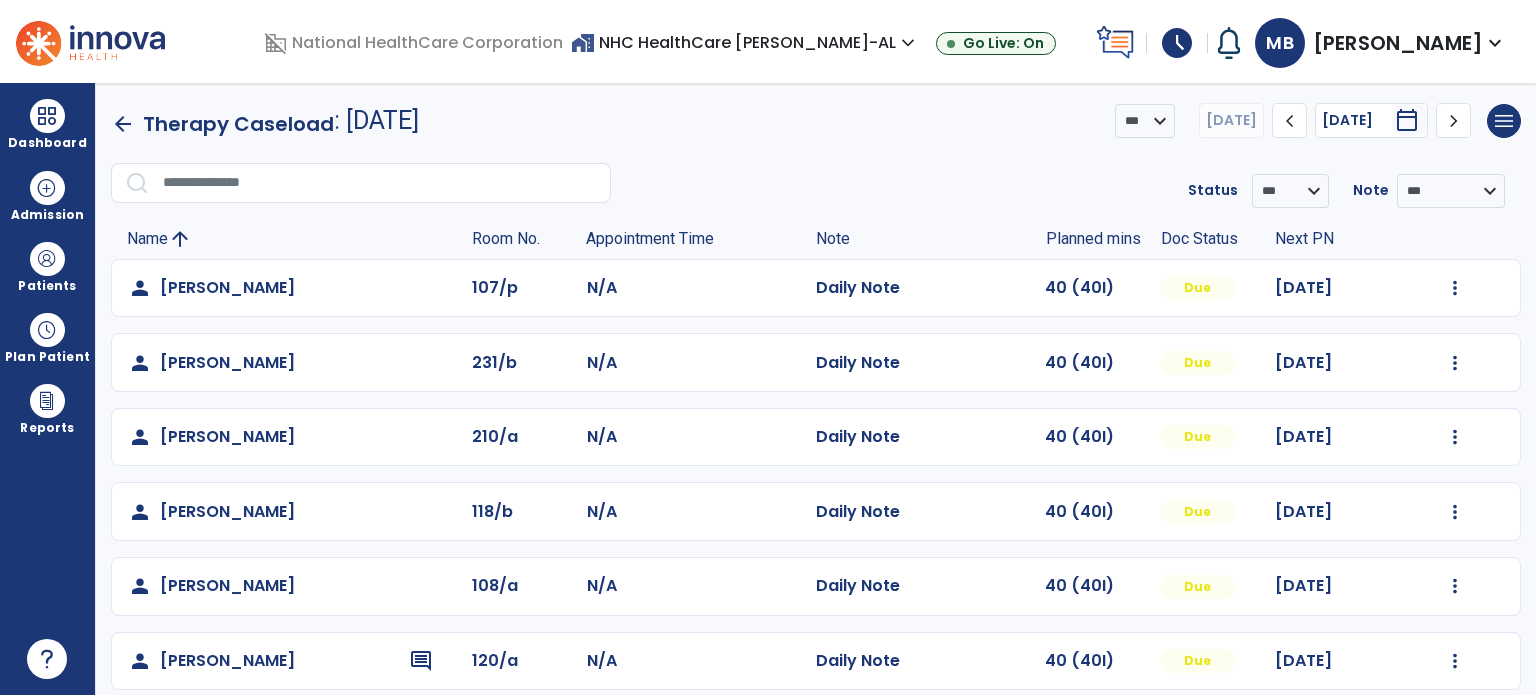 scroll, scrollTop: 319, scrollLeft: 0, axis: vertical 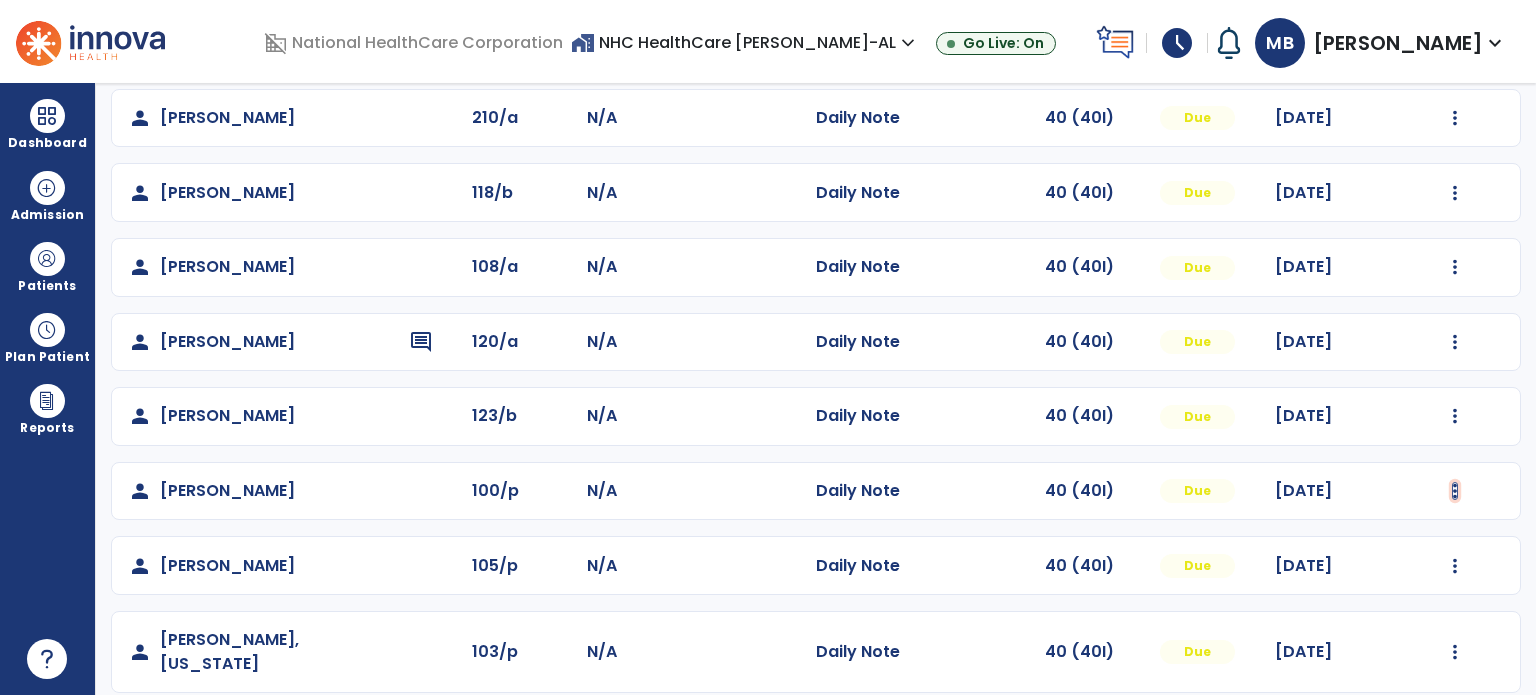click at bounding box center (1455, -31) 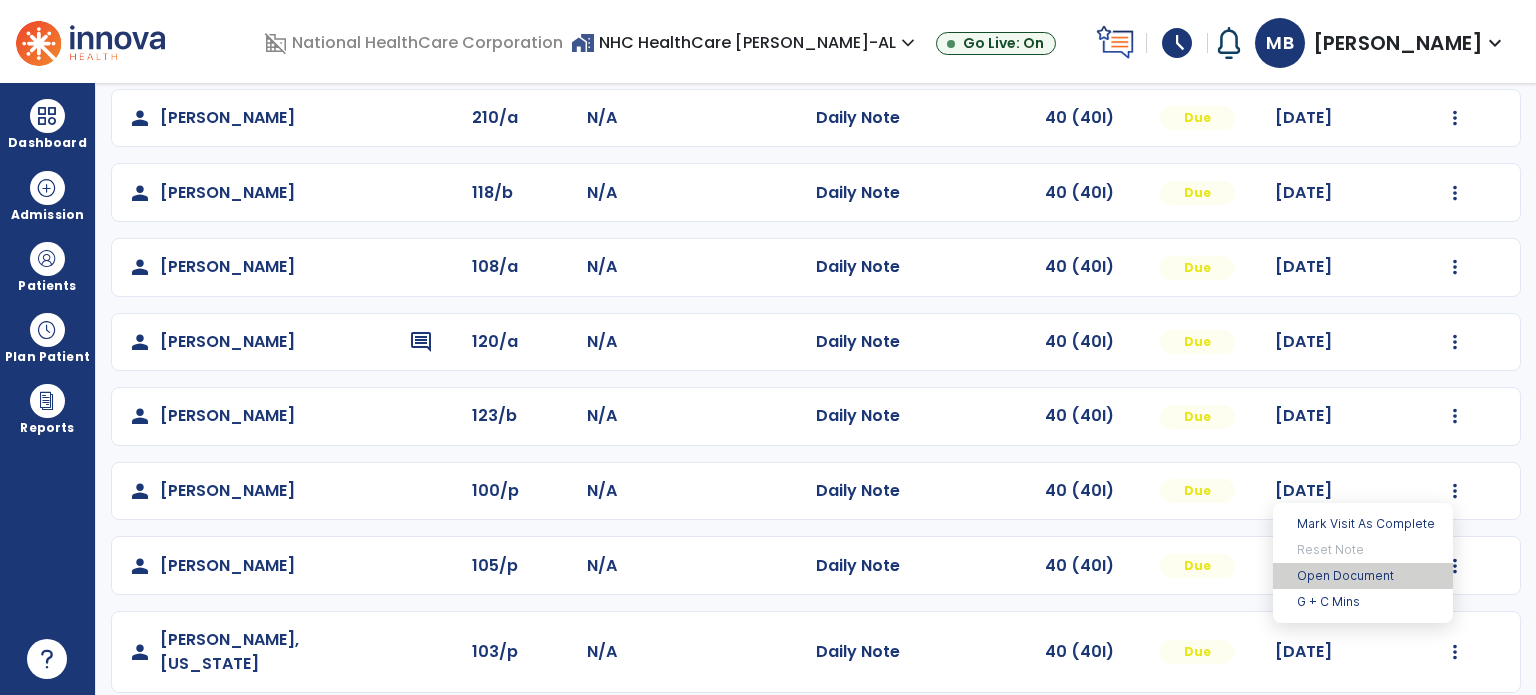 click on "Open Document" at bounding box center [1363, 576] 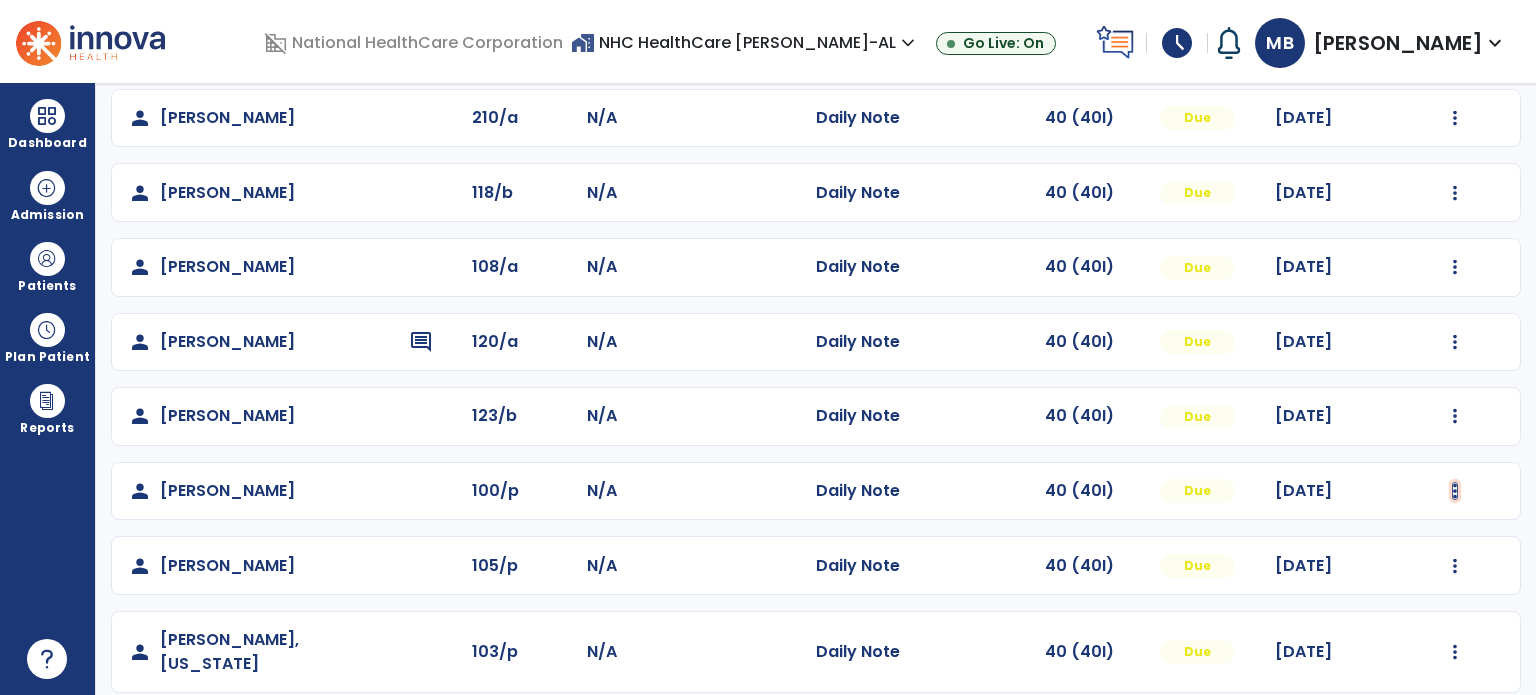 click at bounding box center (1455, -31) 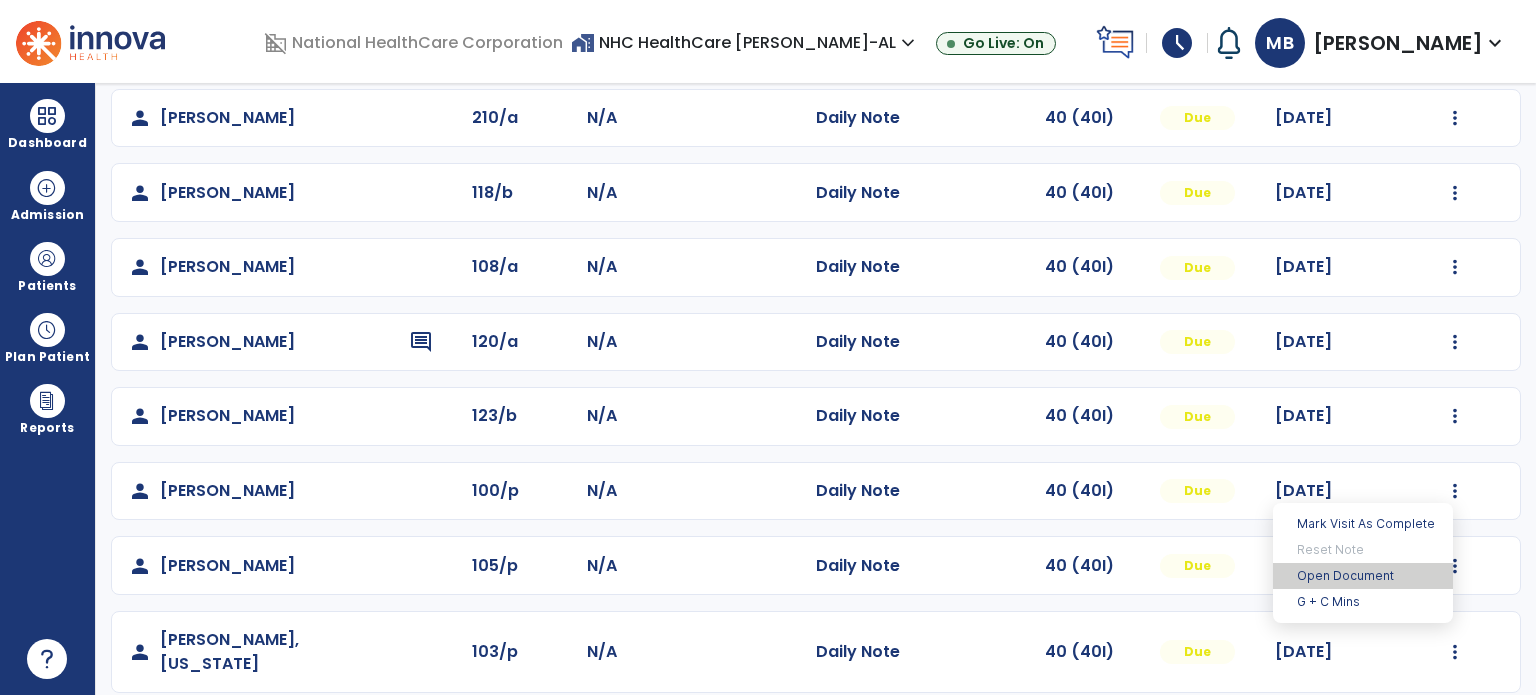 click on "Open Document" at bounding box center [1363, 576] 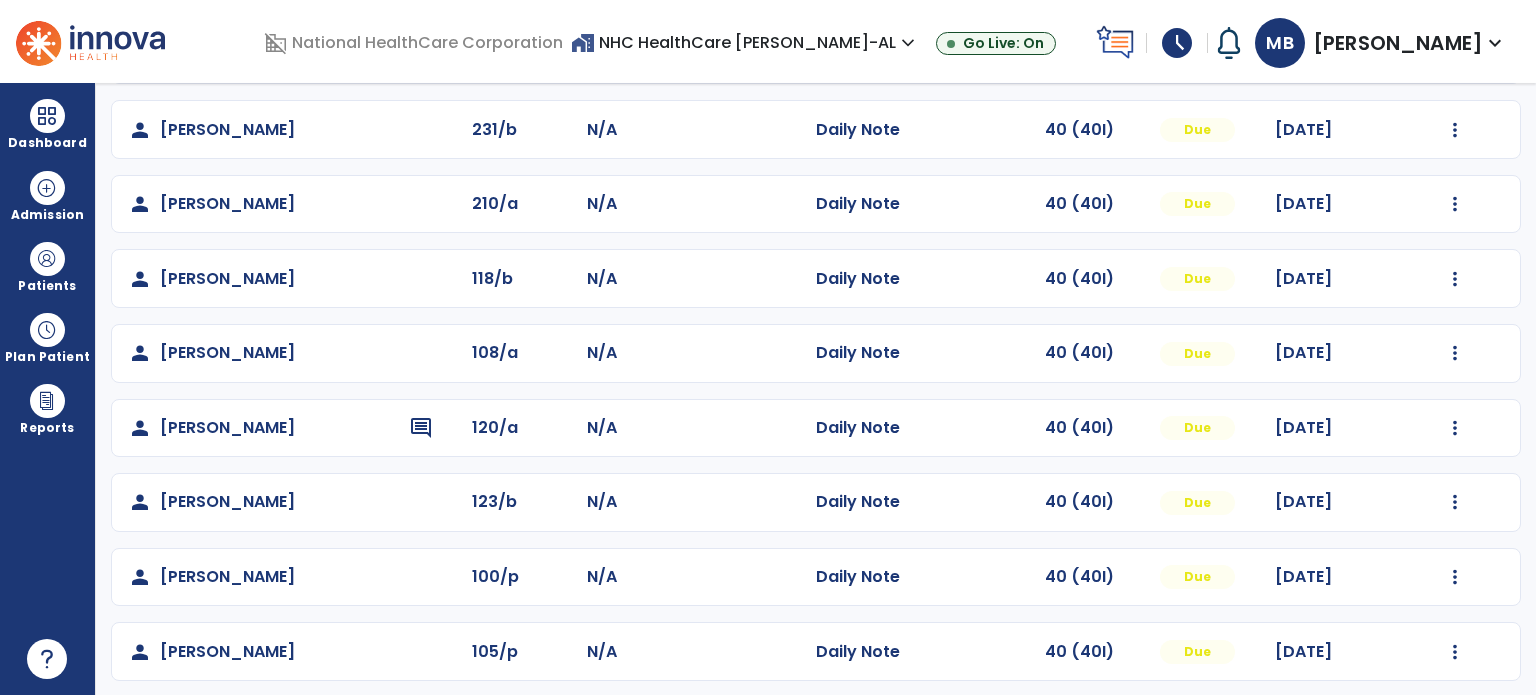 scroll, scrollTop: 136, scrollLeft: 0, axis: vertical 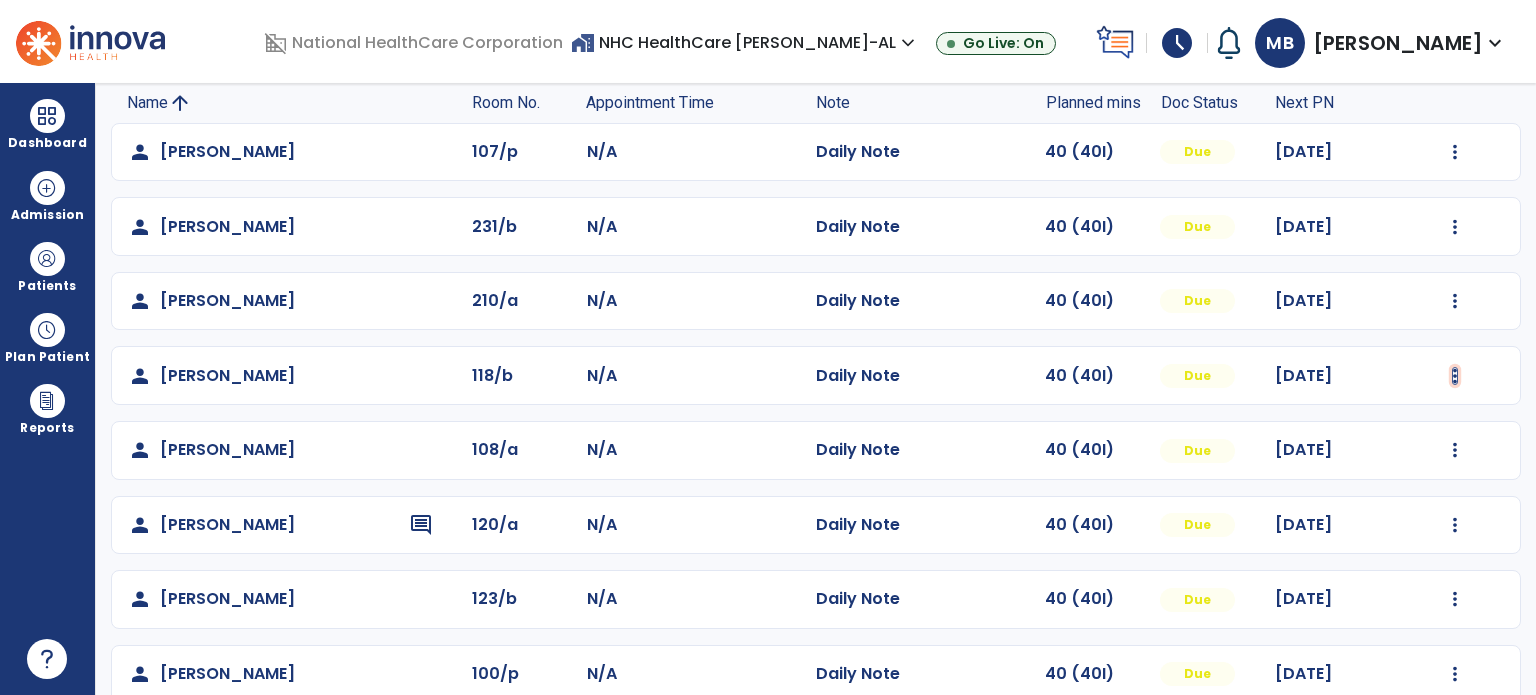 click at bounding box center (1455, 152) 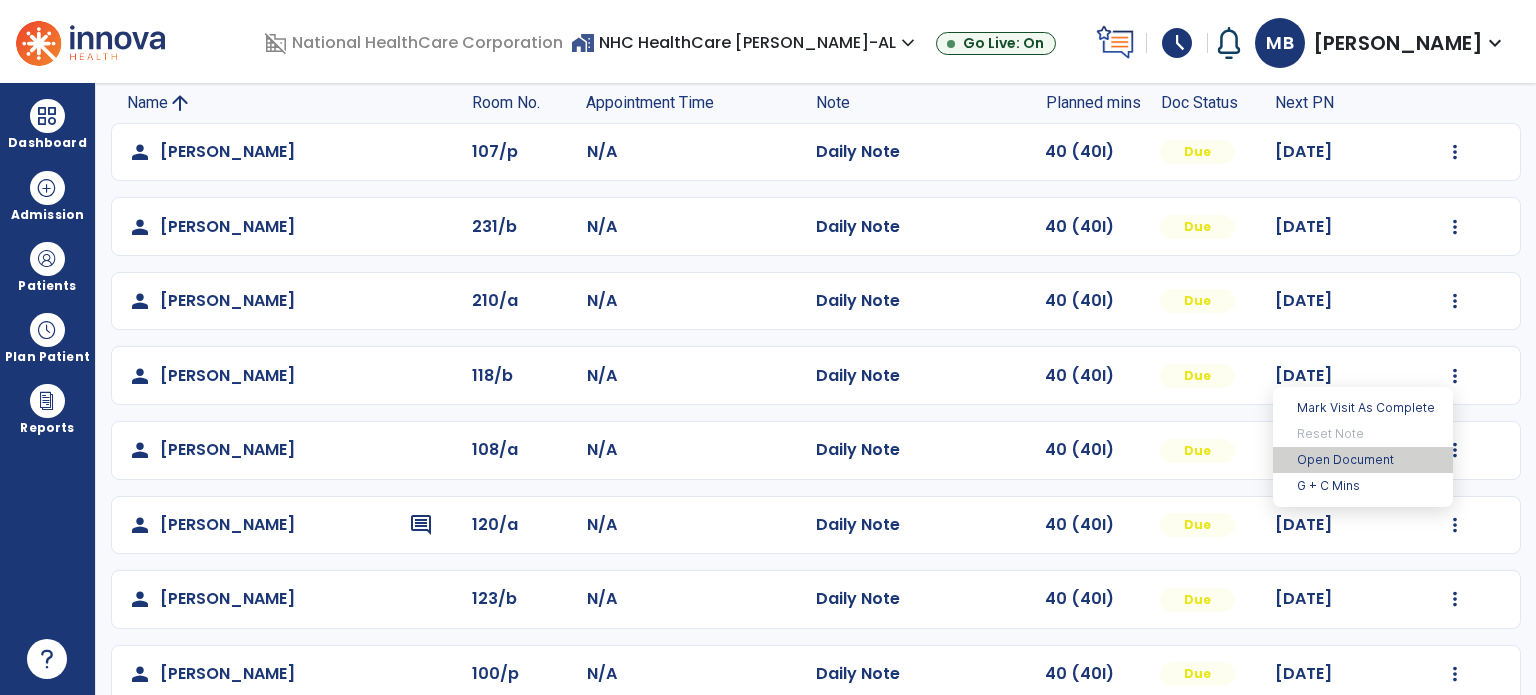 click on "Open Document" at bounding box center [1363, 460] 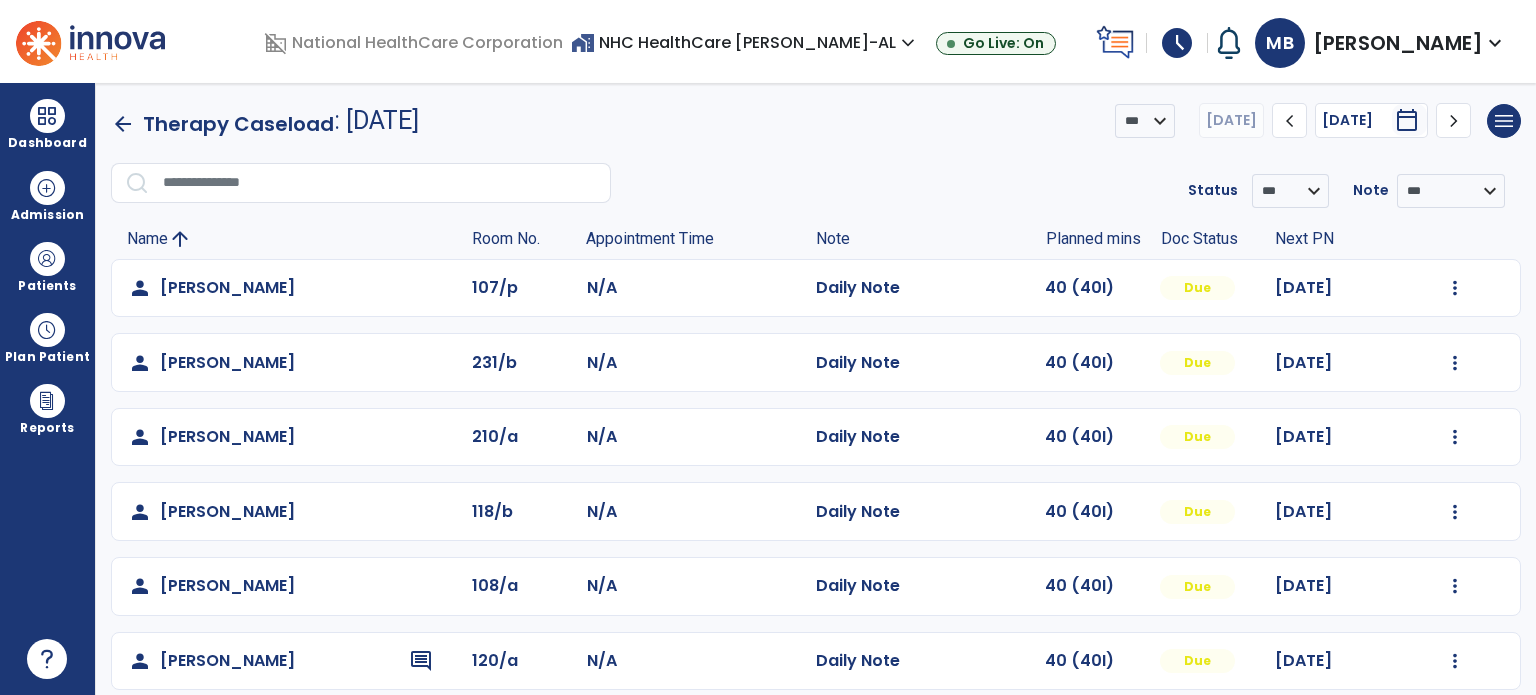 scroll, scrollTop: 319, scrollLeft: 0, axis: vertical 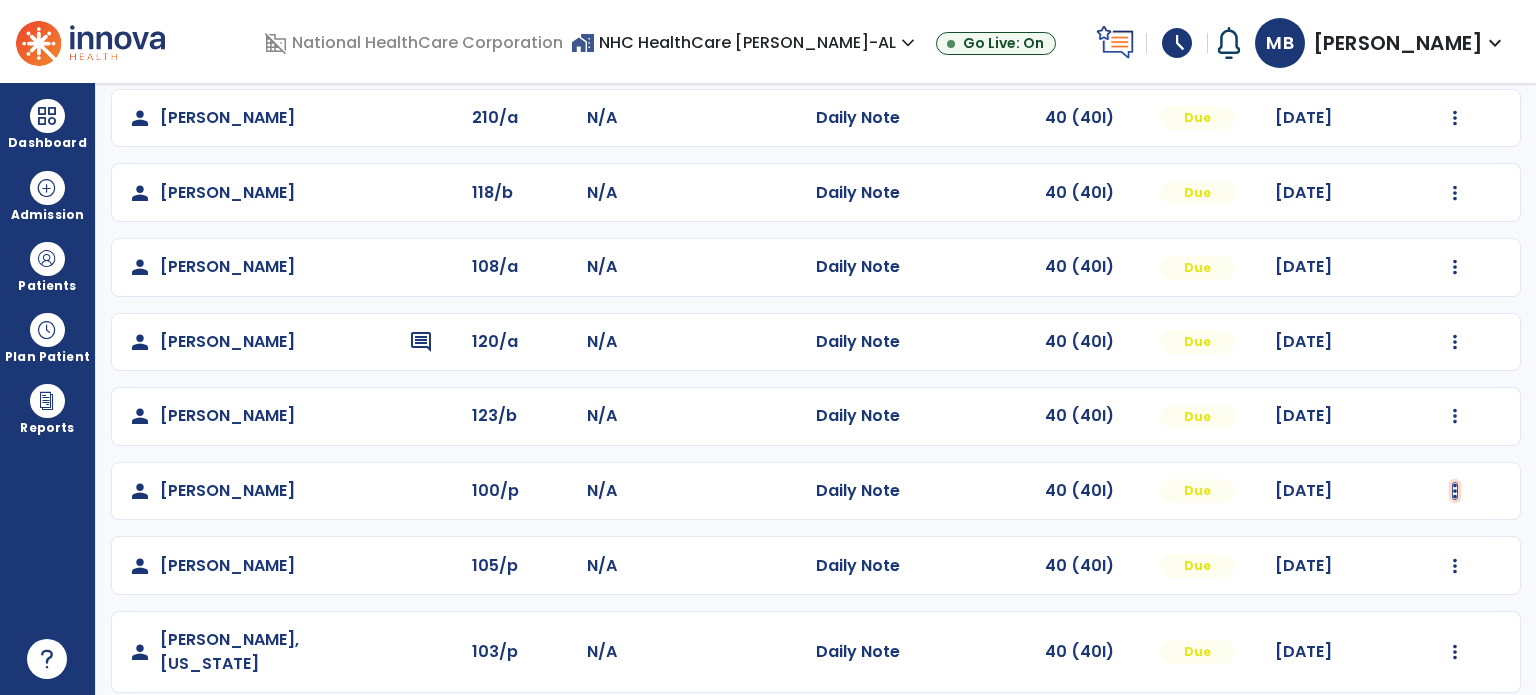 click at bounding box center (1455, -31) 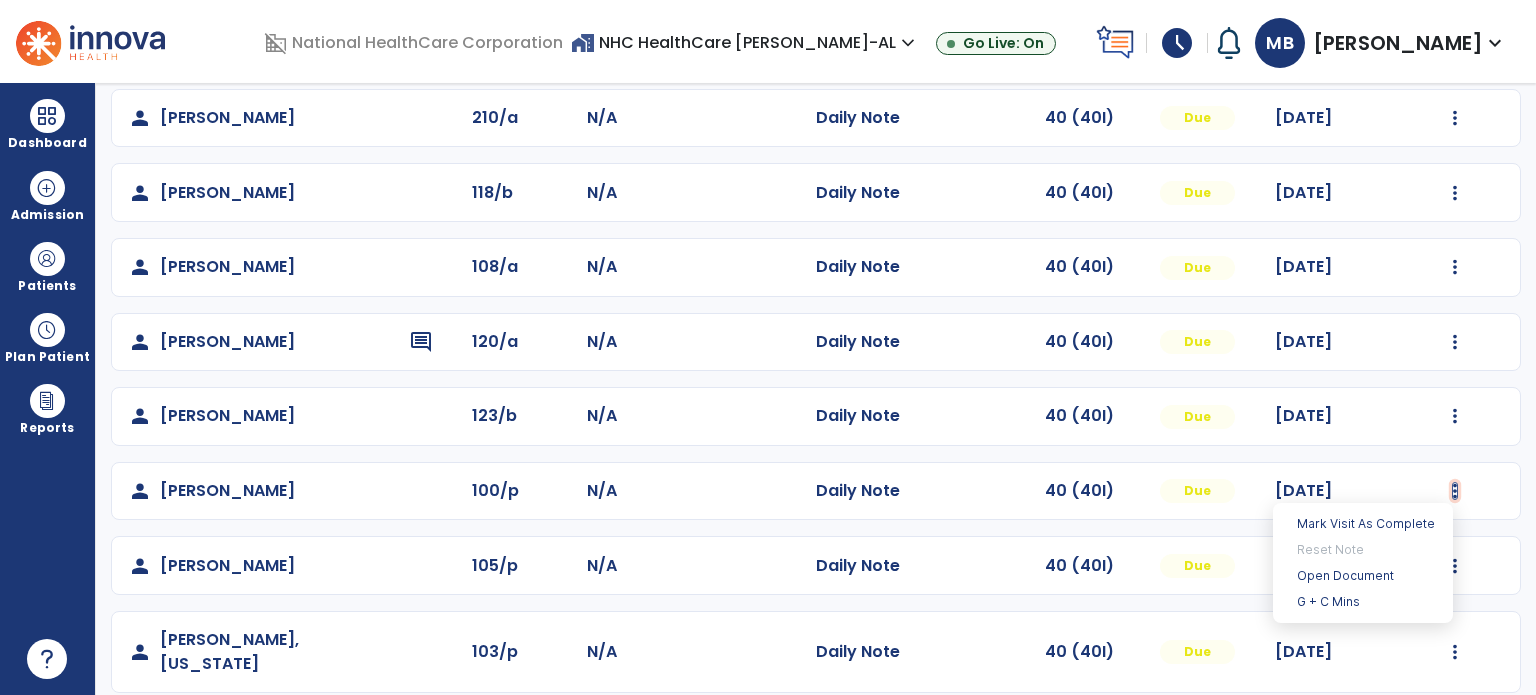 click at bounding box center (1455, 491) 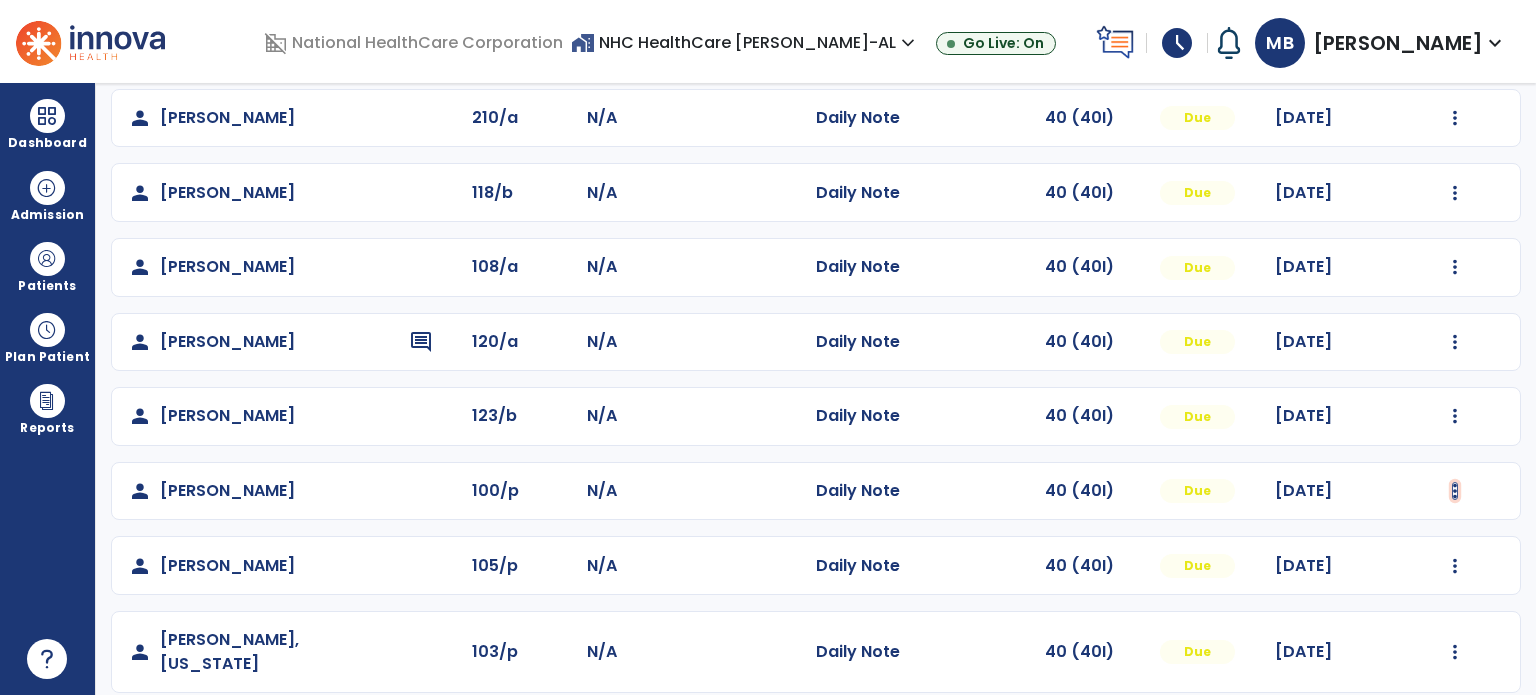 click at bounding box center [1455, -31] 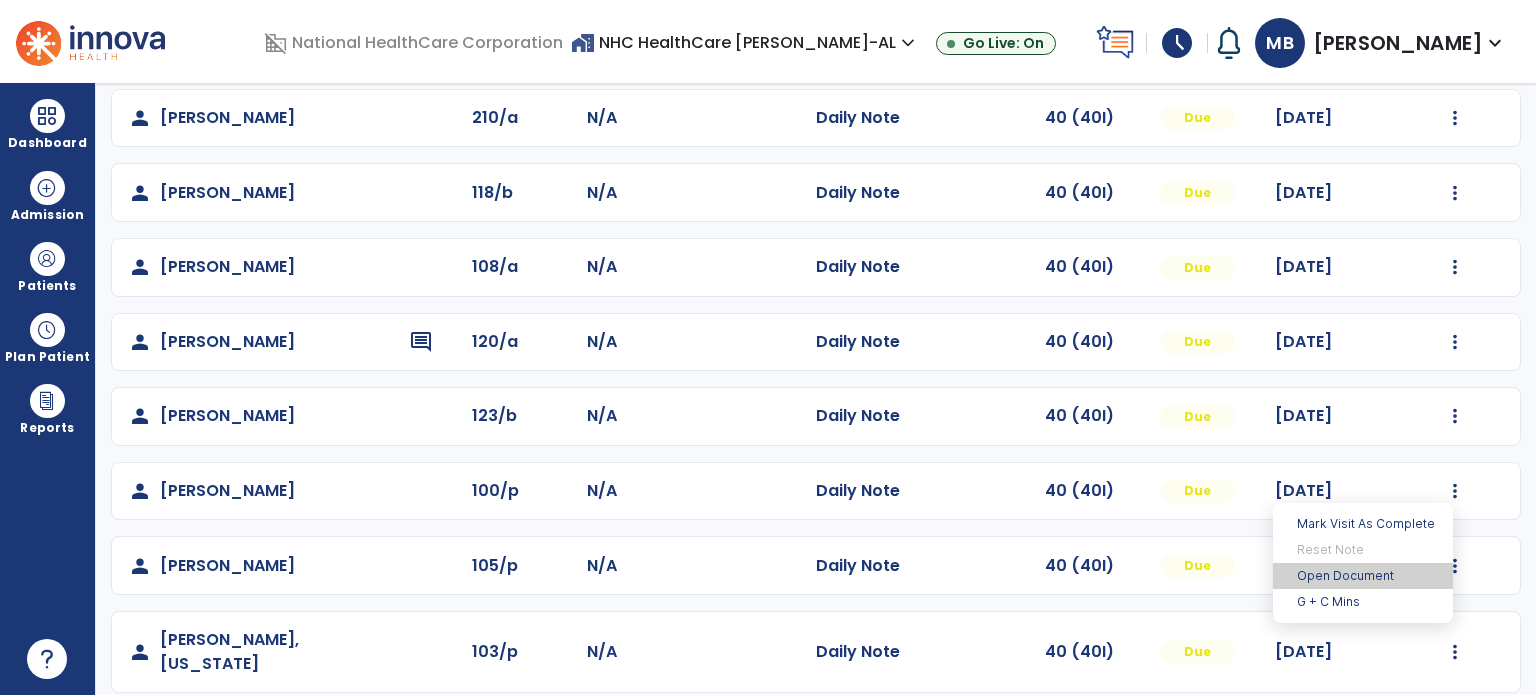 click on "Open Document" at bounding box center (1363, 576) 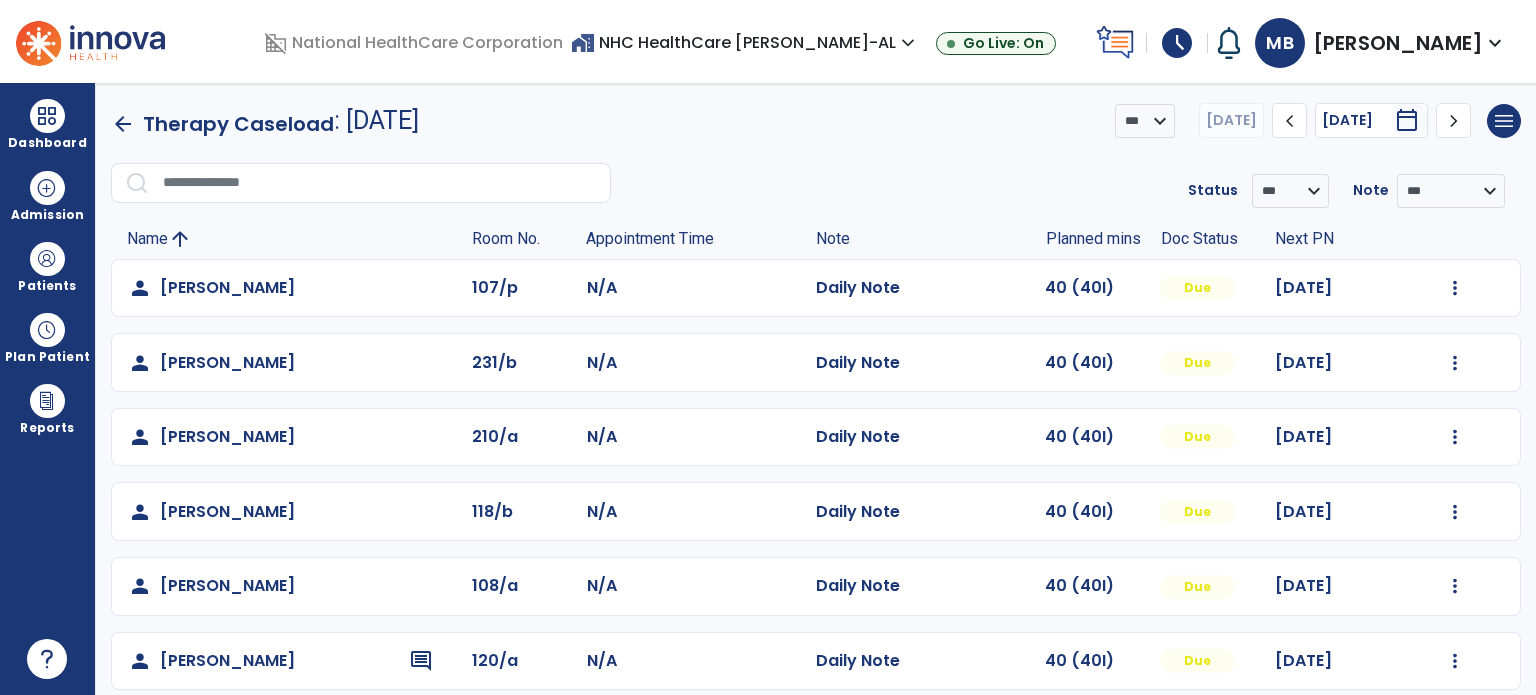scroll, scrollTop: 319, scrollLeft: 0, axis: vertical 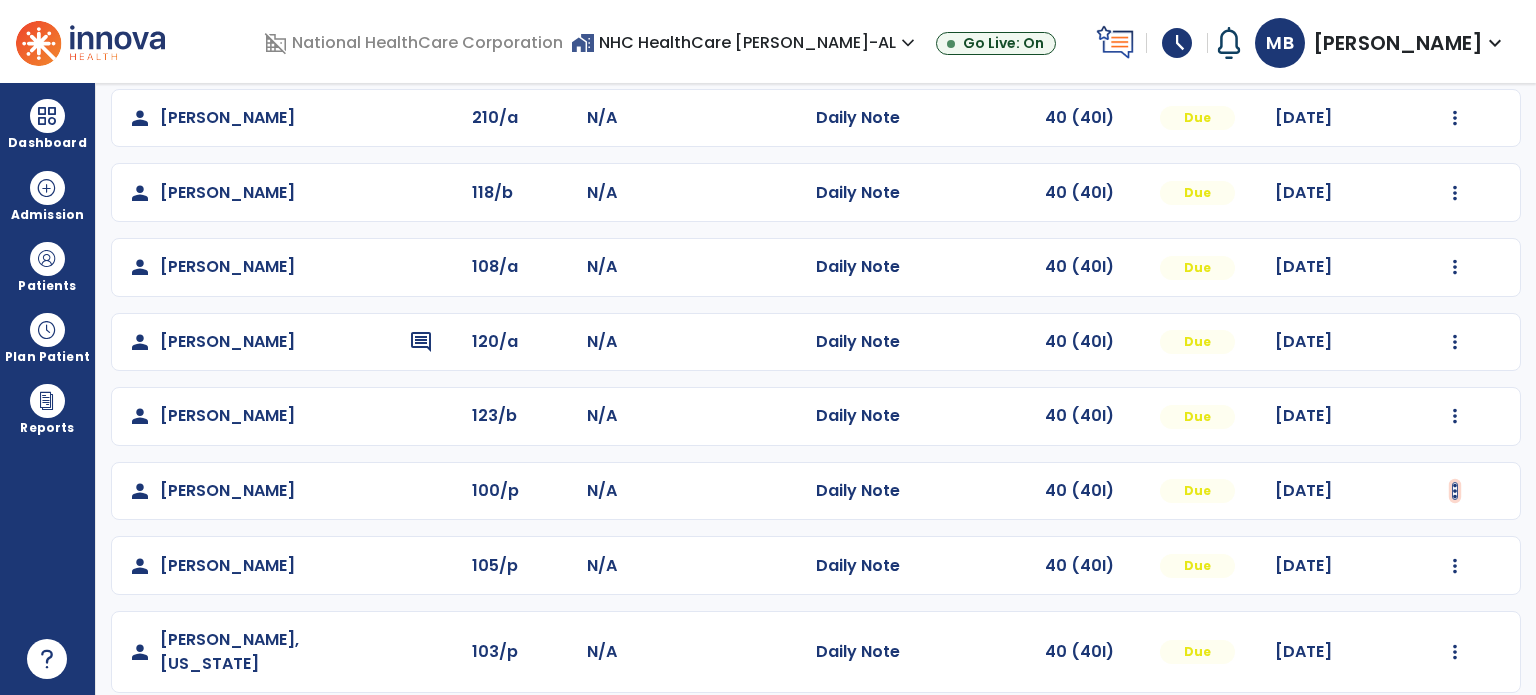 click at bounding box center (1455, -31) 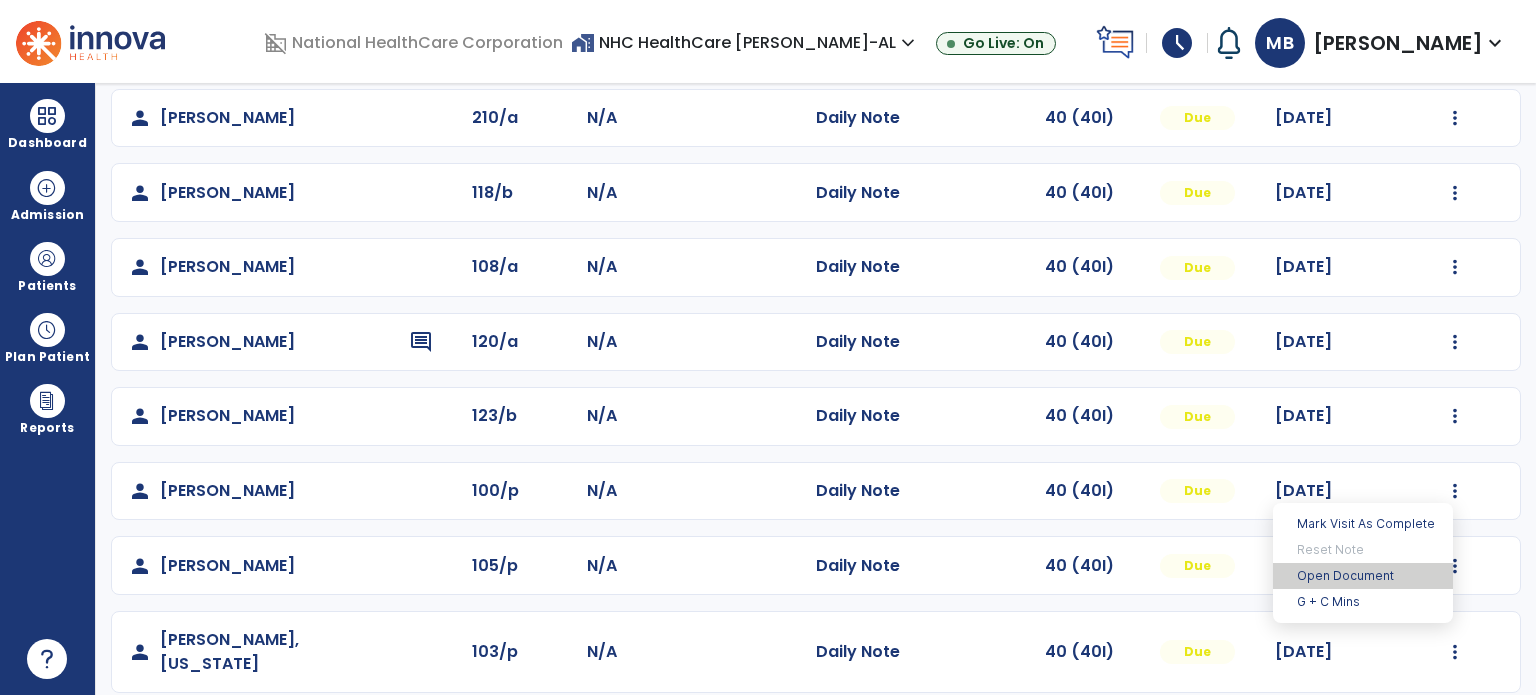 click on "Open Document" at bounding box center [1363, 576] 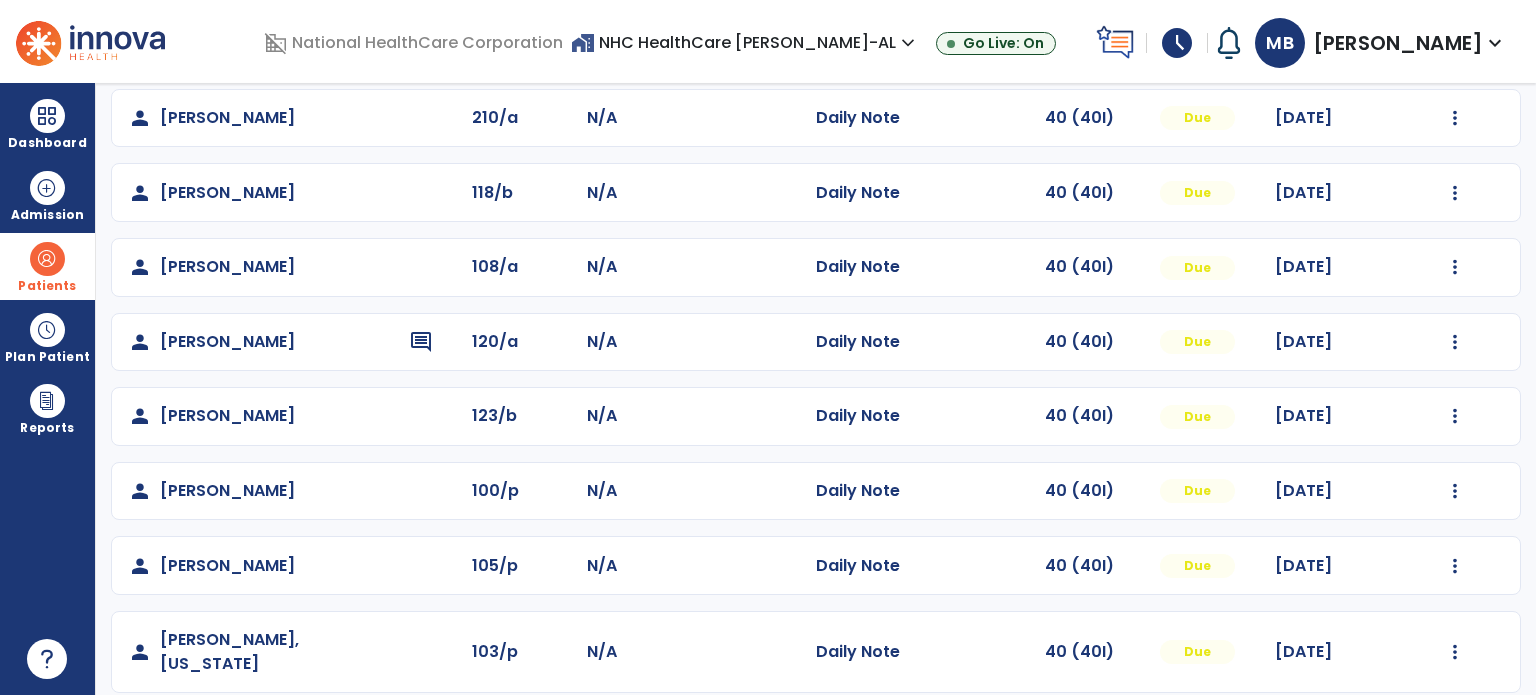click at bounding box center [47, 259] 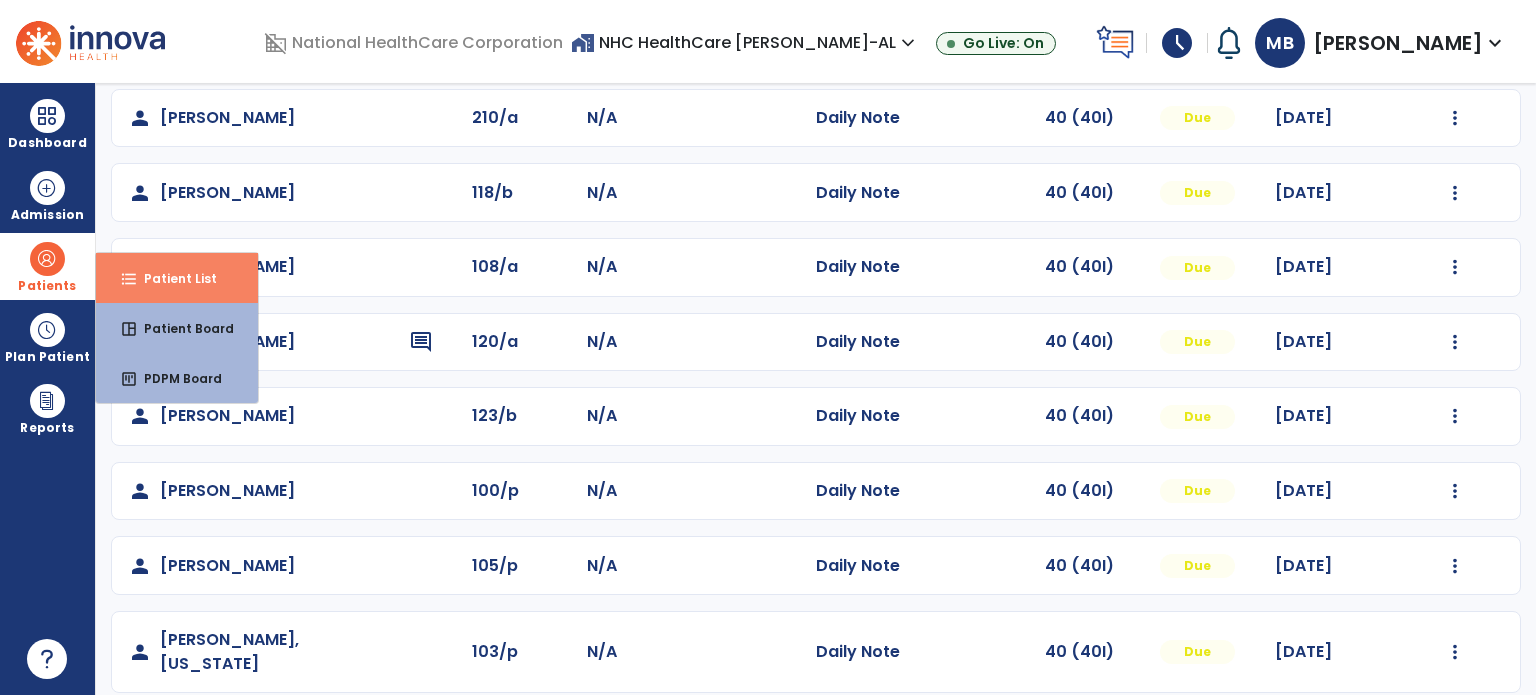 click on "format_list_bulleted  Patient List" at bounding box center [177, 278] 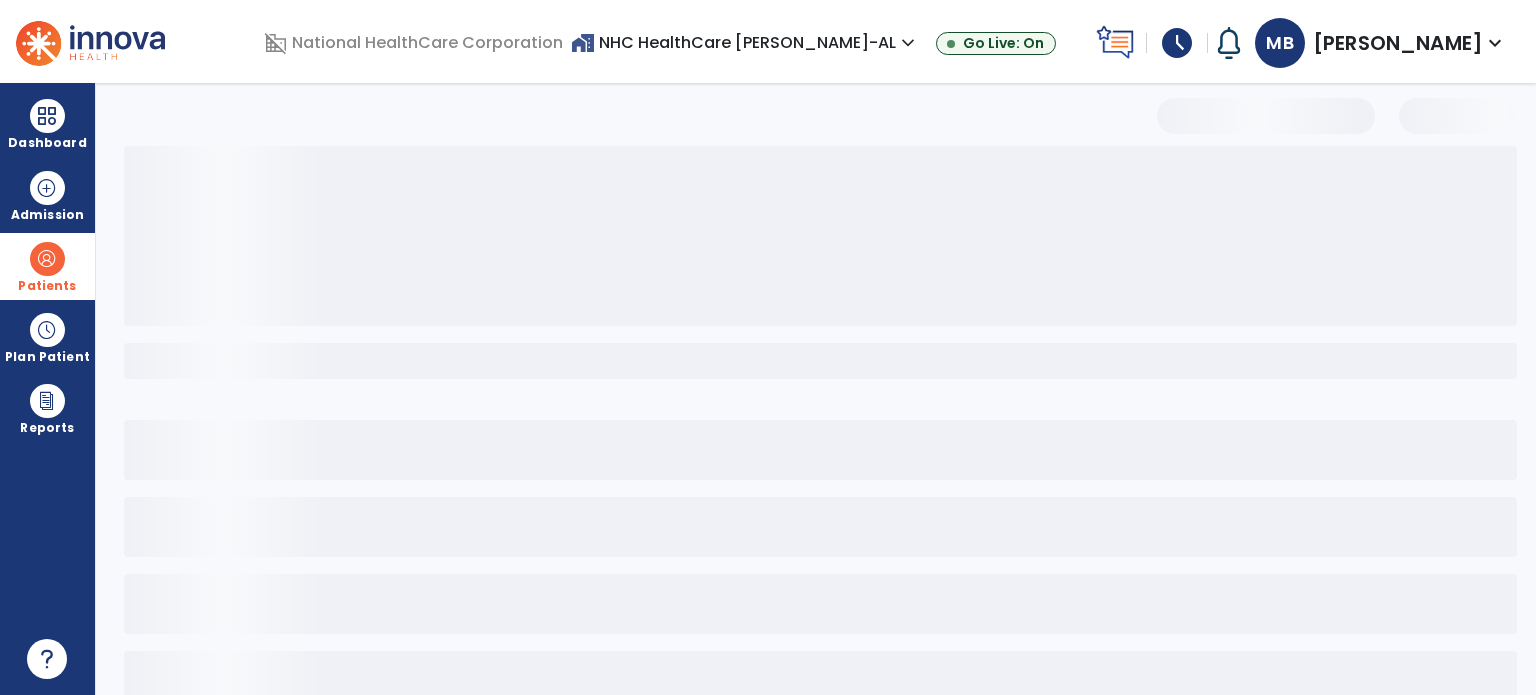 scroll, scrollTop: 106, scrollLeft: 0, axis: vertical 